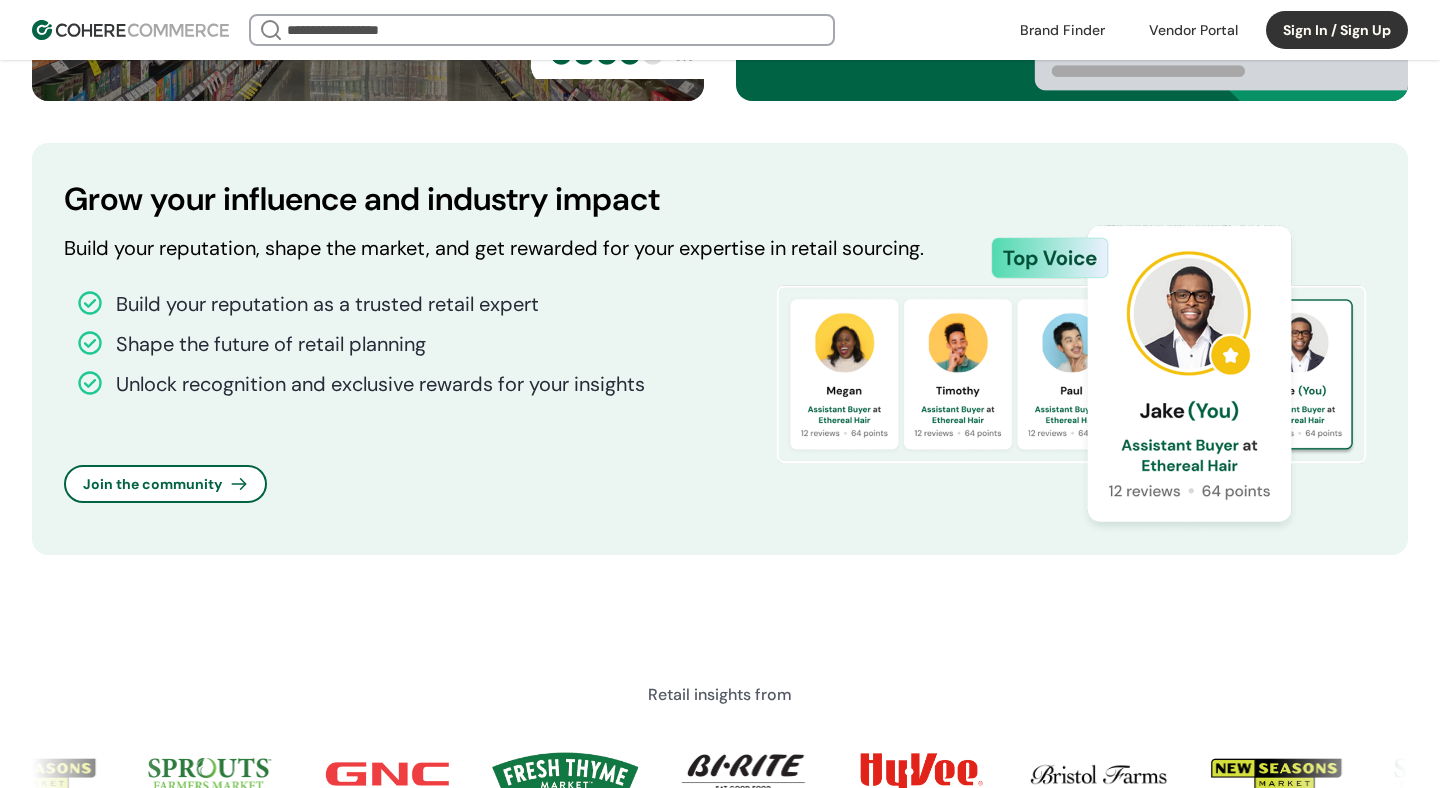 scroll, scrollTop: 1543, scrollLeft: 0, axis: vertical 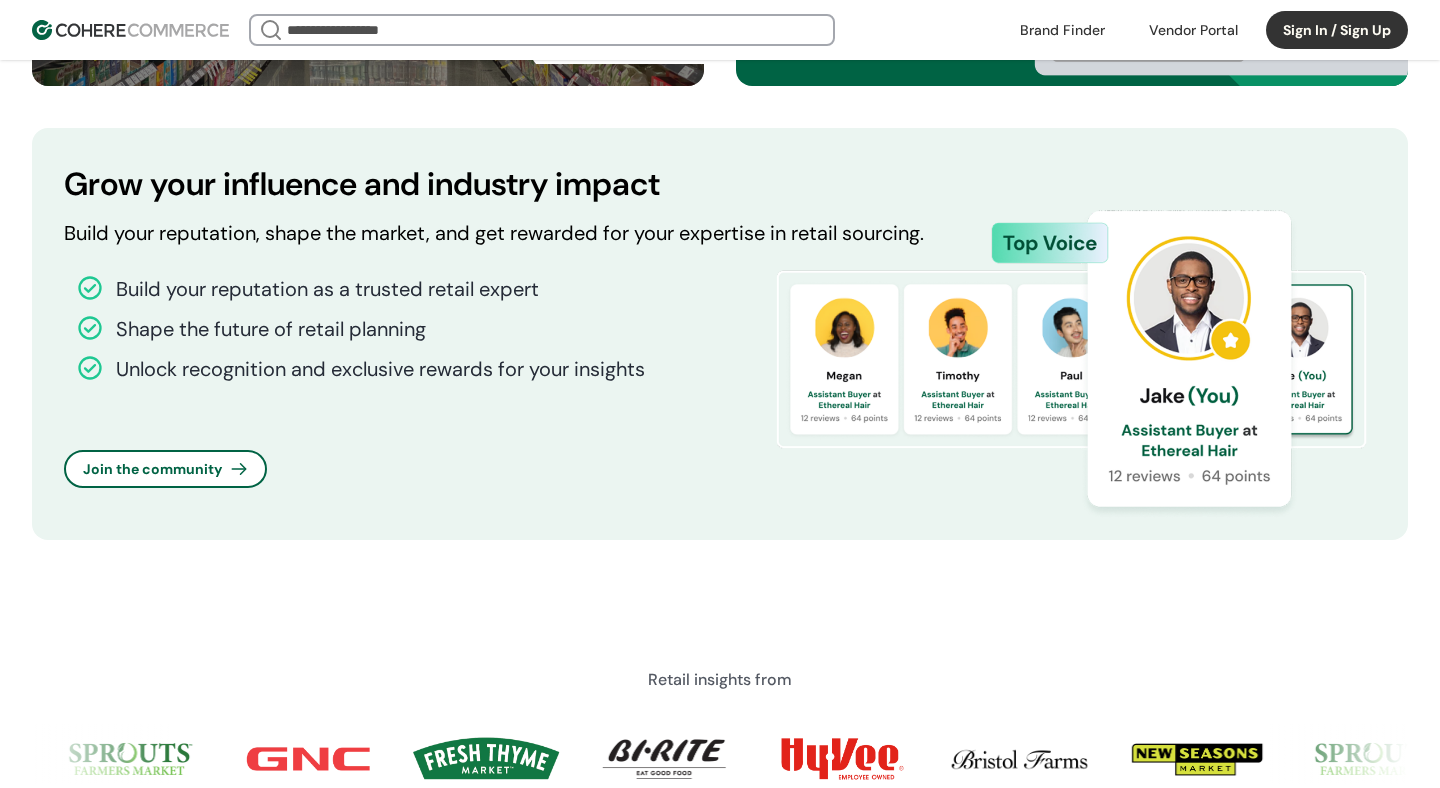 click on "Grow your influence and industry impact" at bounding box center [720, 184] 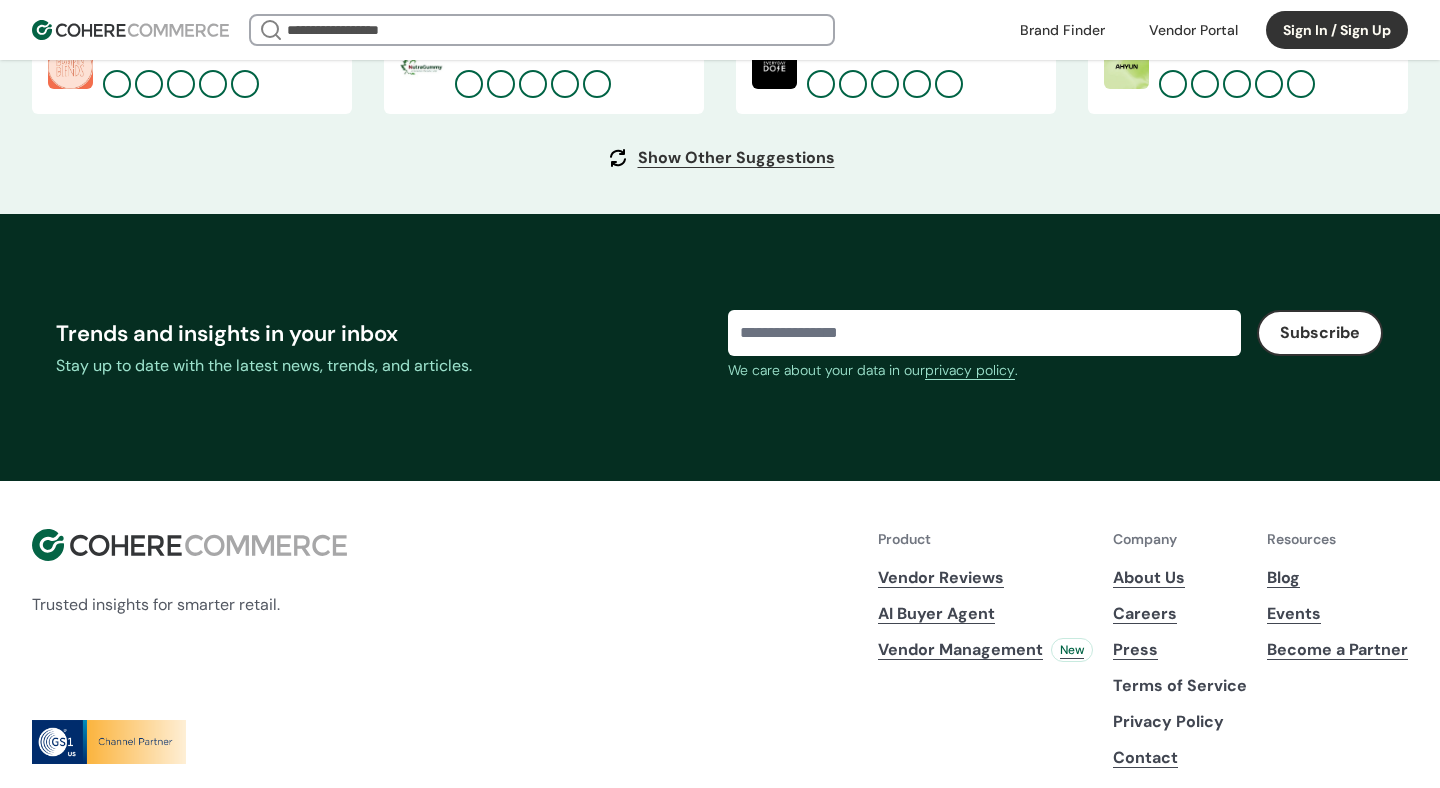 scroll, scrollTop: 7748, scrollLeft: 0, axis: vertical 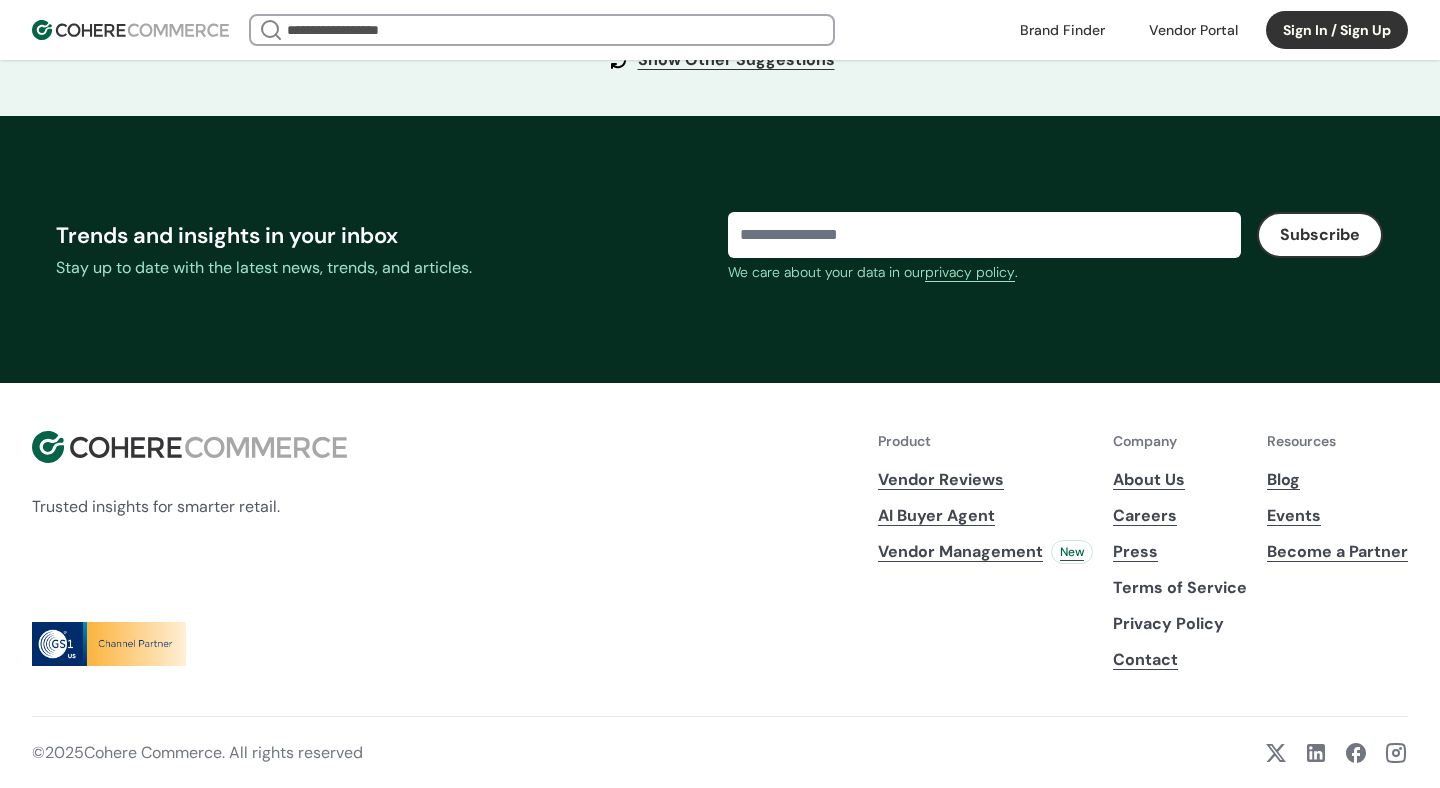 click on "AI Buyer Agent" at bounding box center (985, 516) 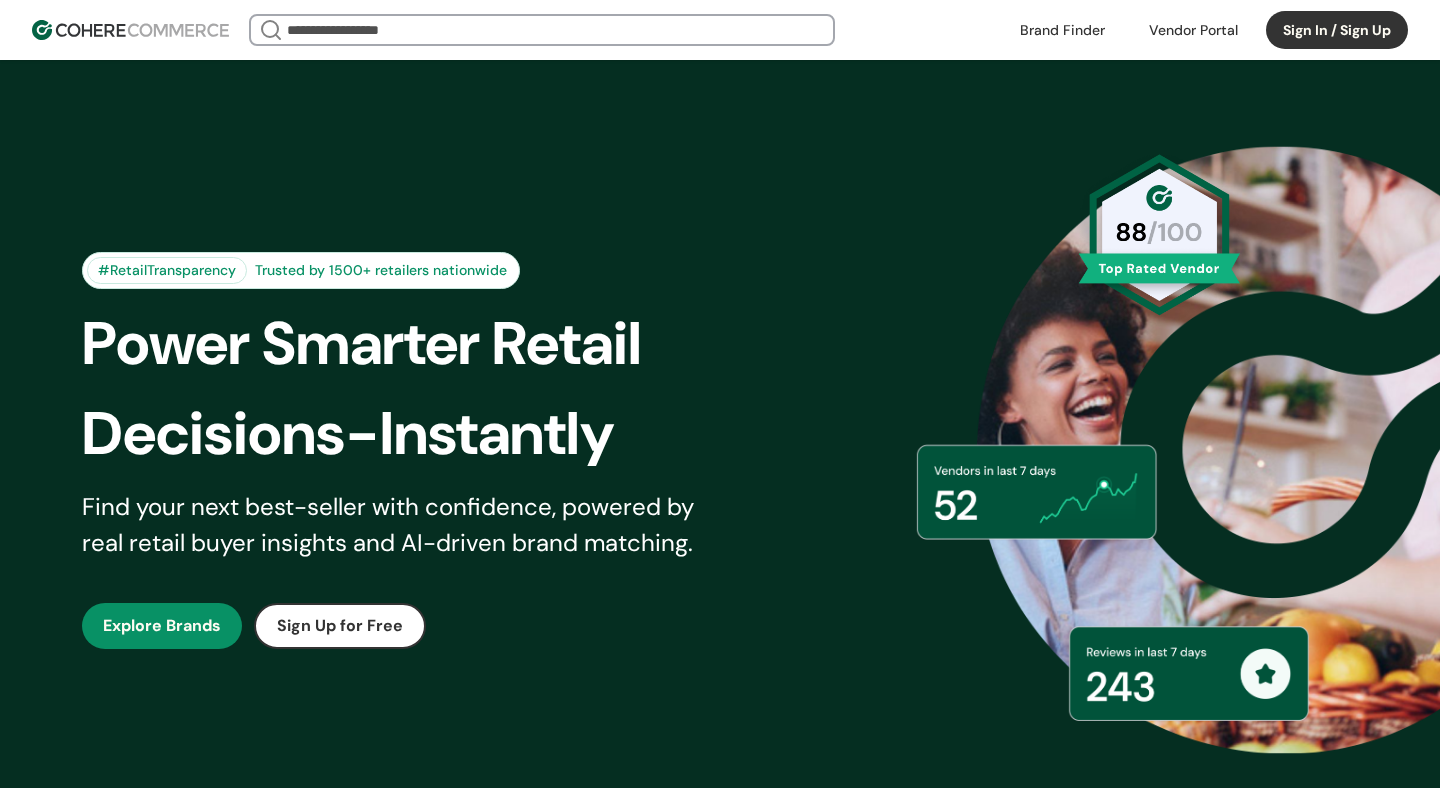 scroll, scrollTop: 0, scrollLeft: 0, axis: both 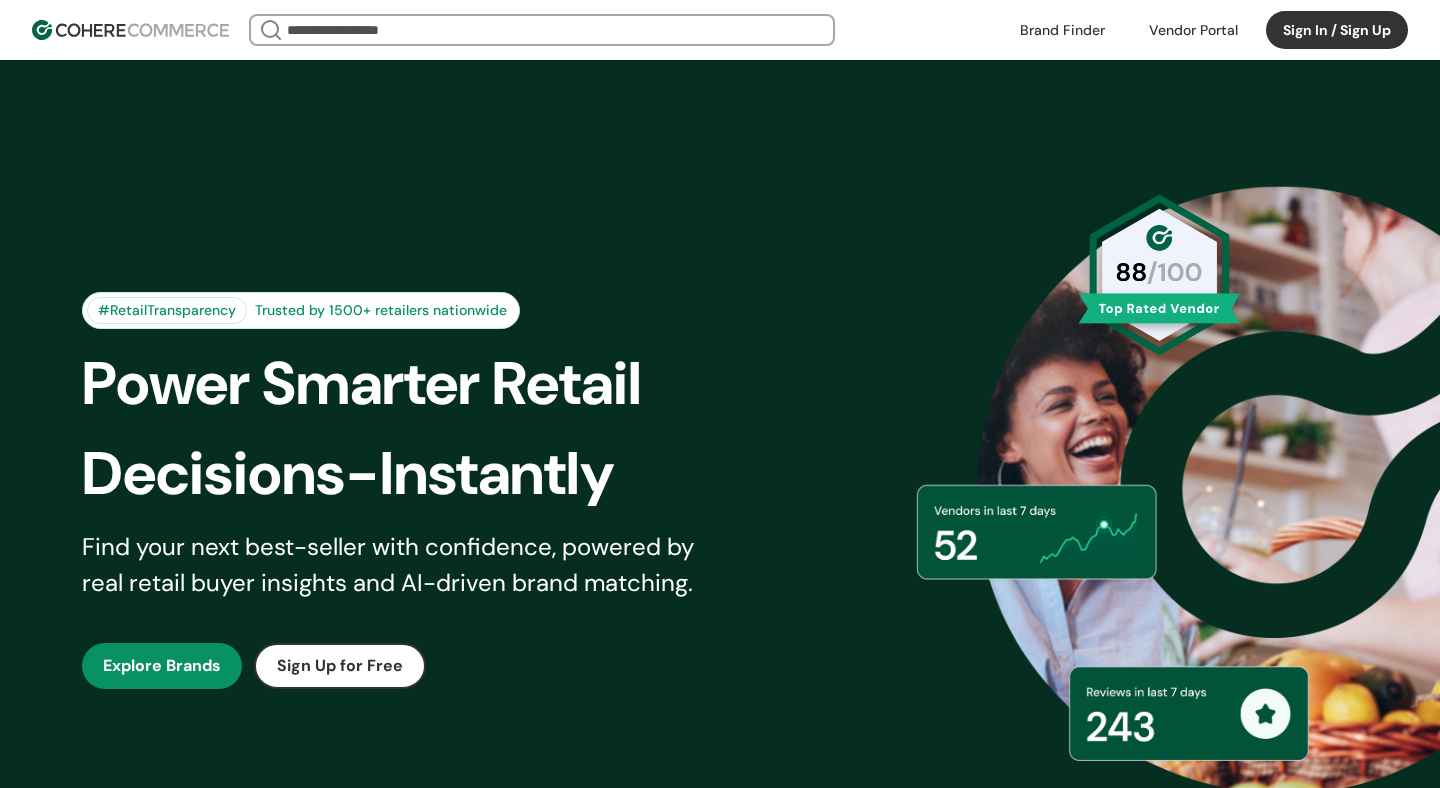 click at bounding box center [1062, 30] 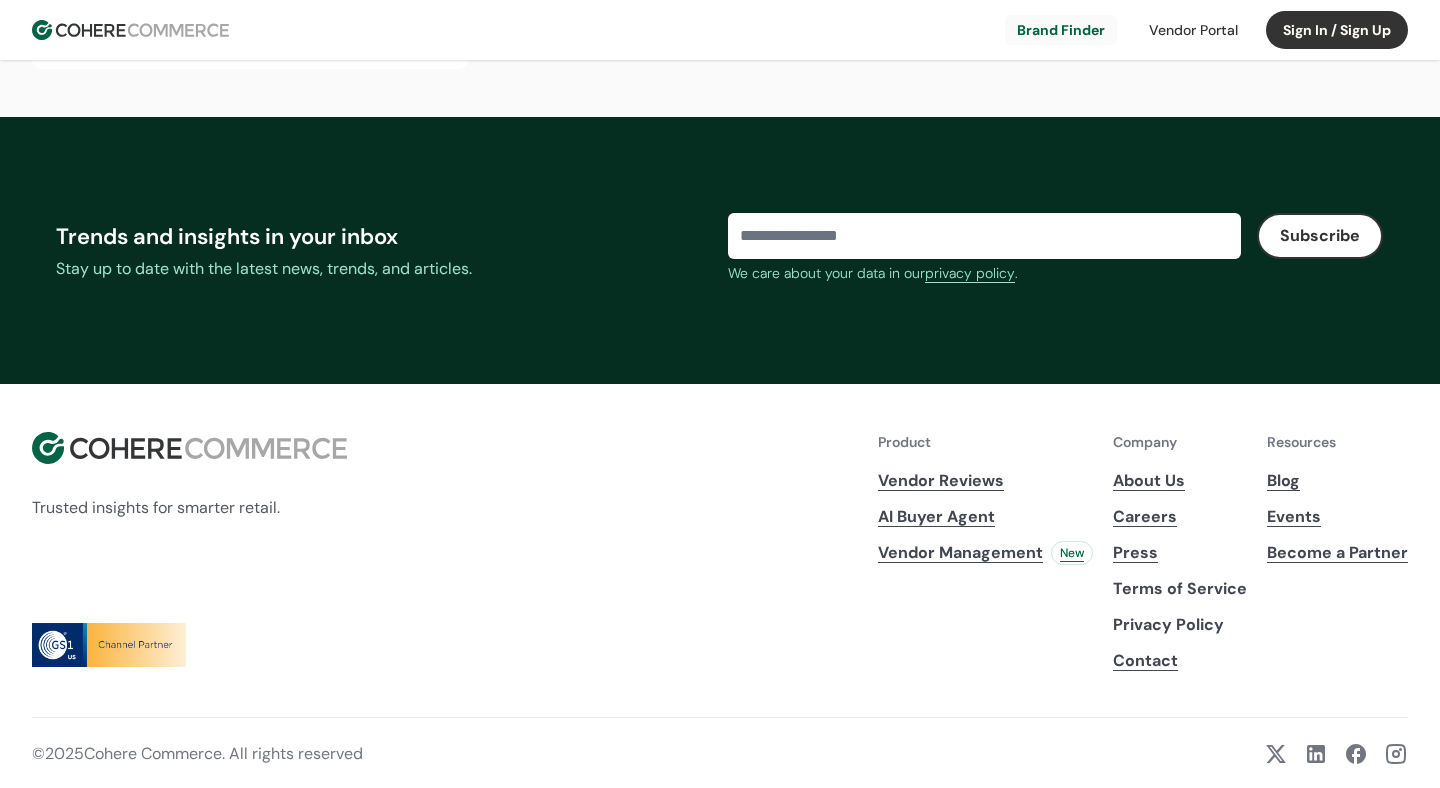 scroll, scrollTop: 3001, scrollLeft: 0, axis: vertical 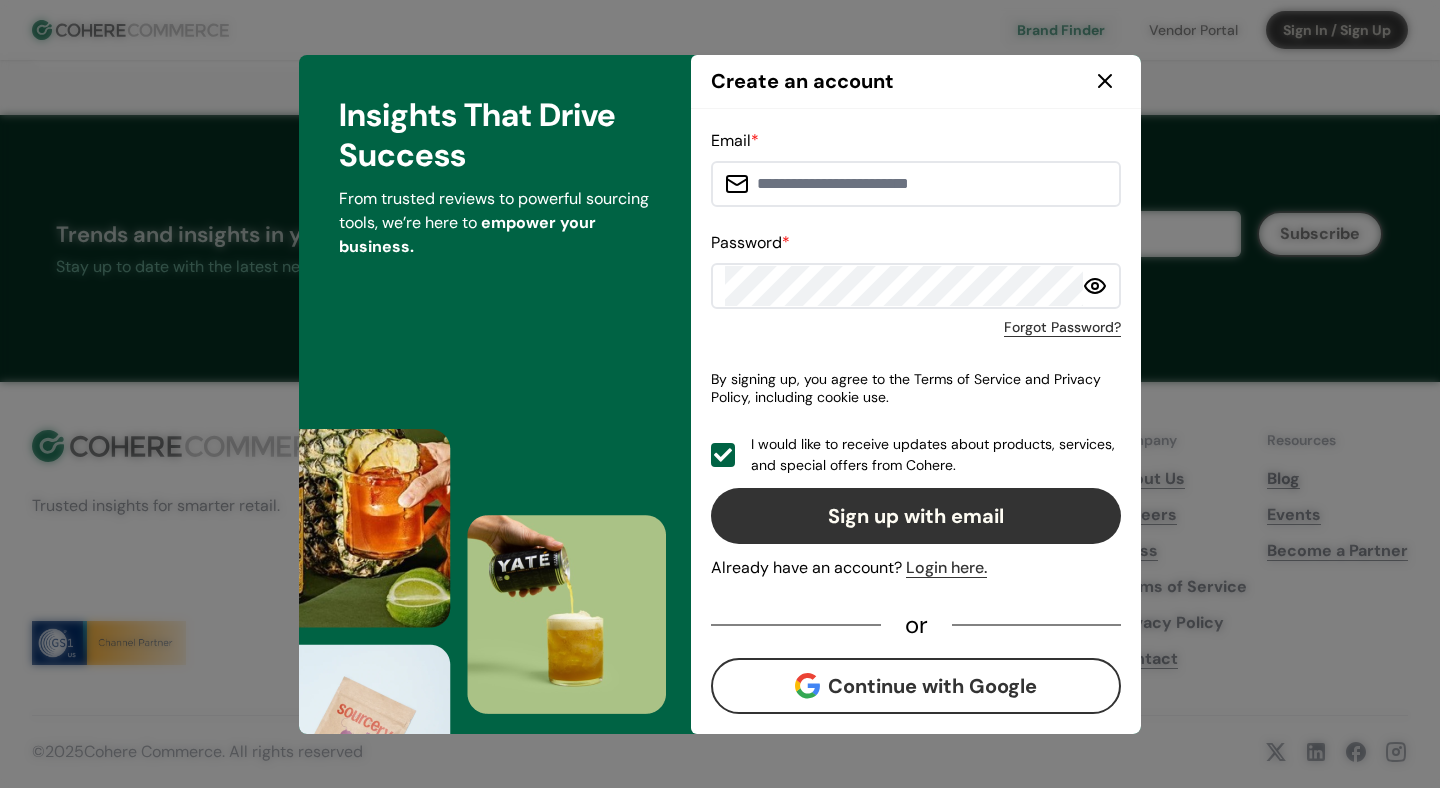 click 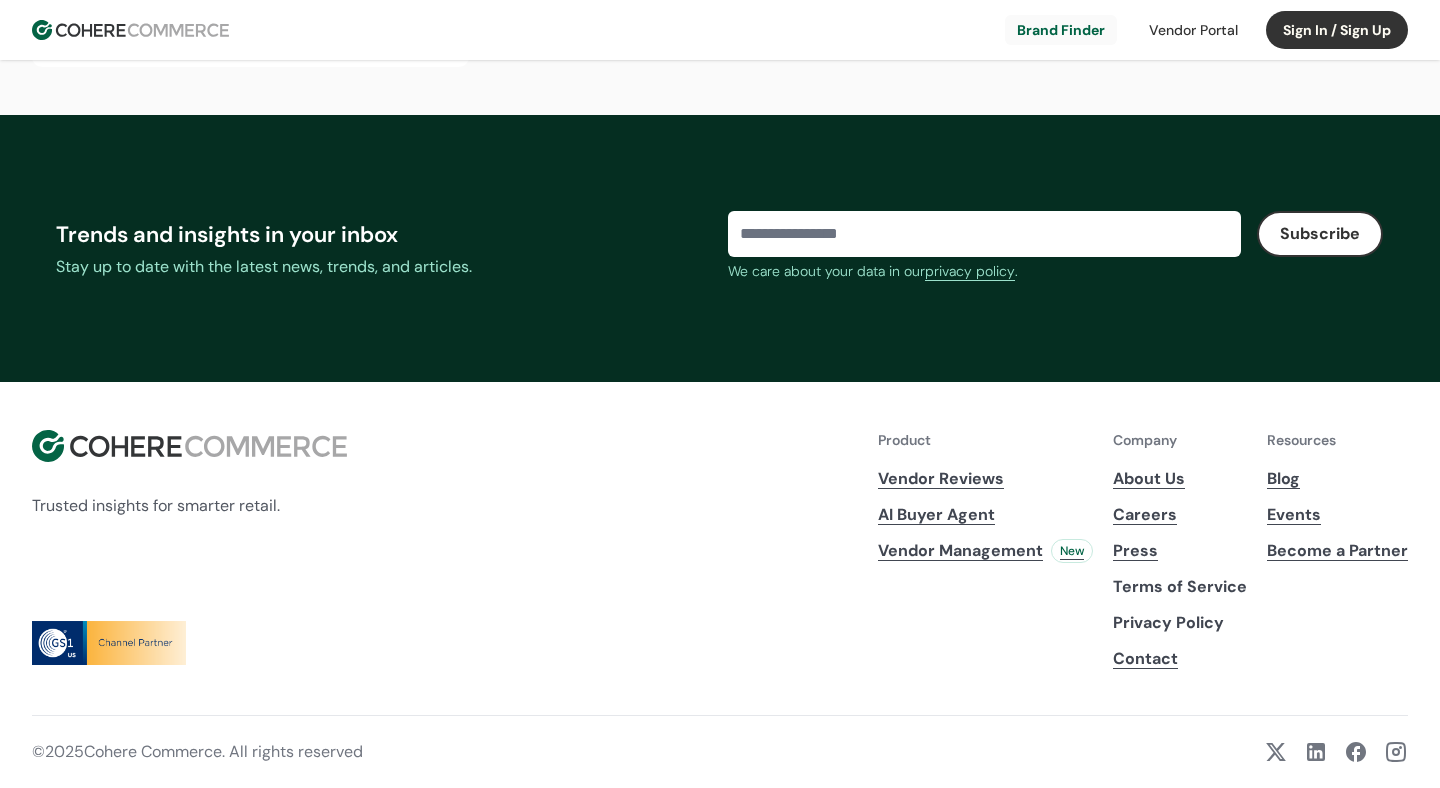 click at bounding box center (1061, 30) 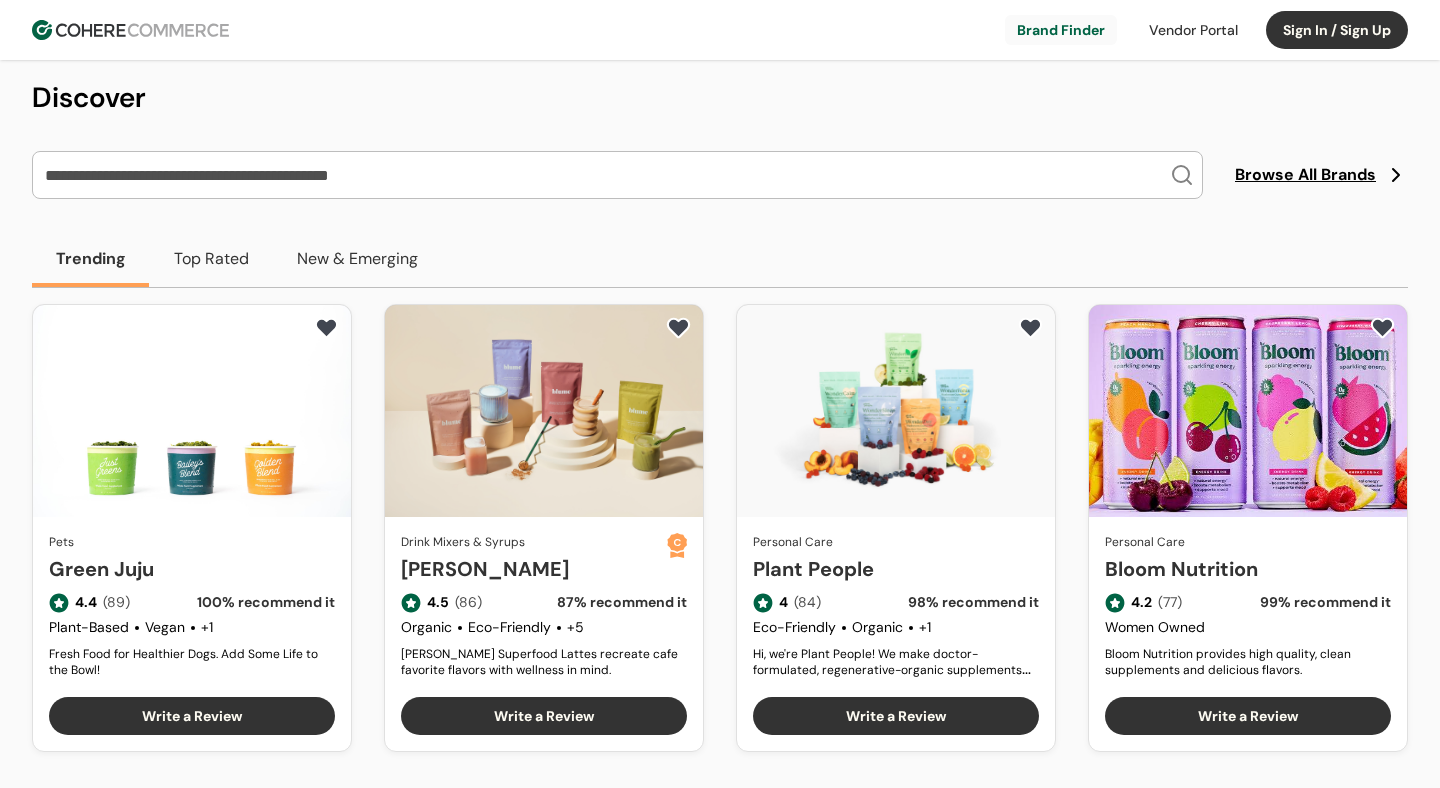 scroll, scrollTop: 0, scrollLeft: 0, axis: both 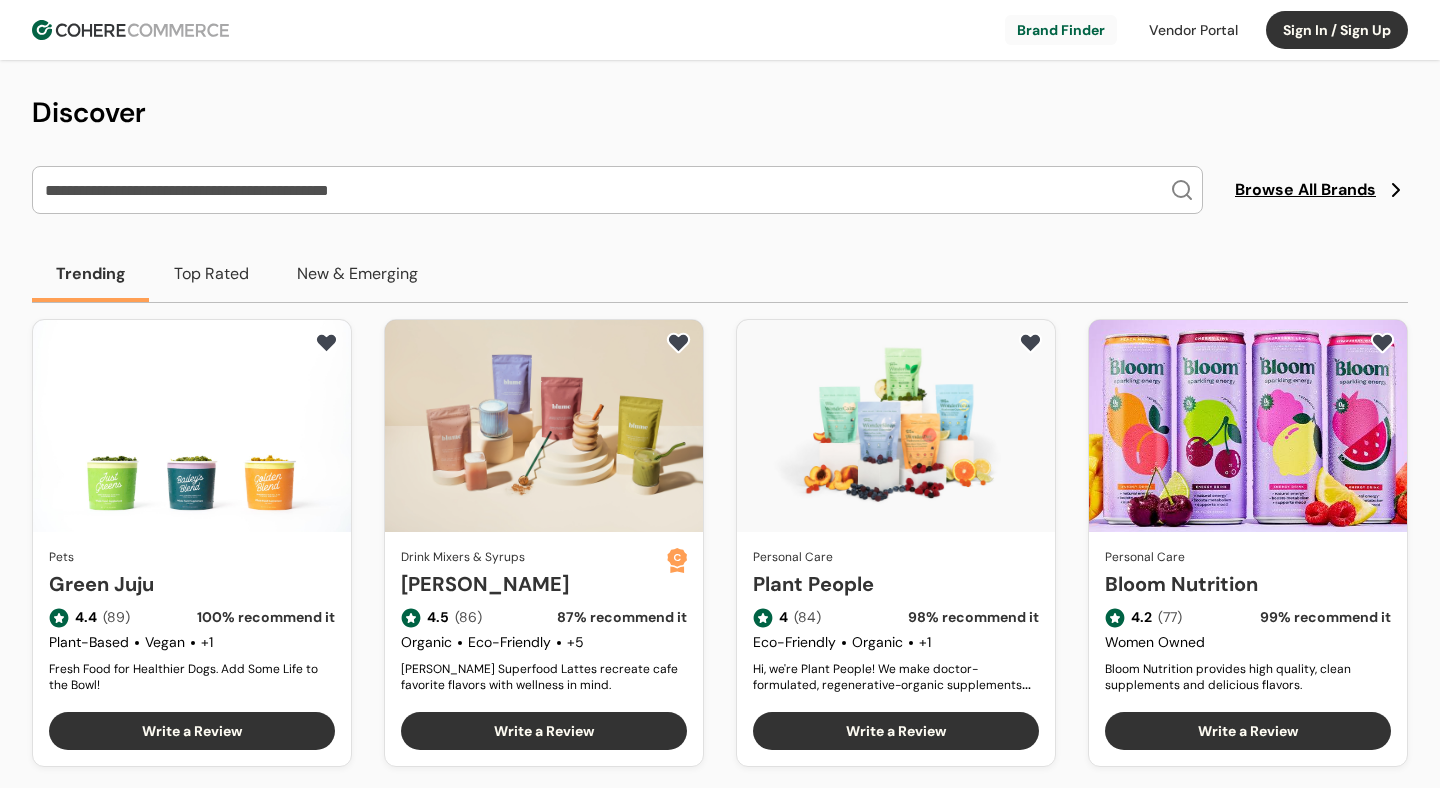 click at bounding box center (605, 190) 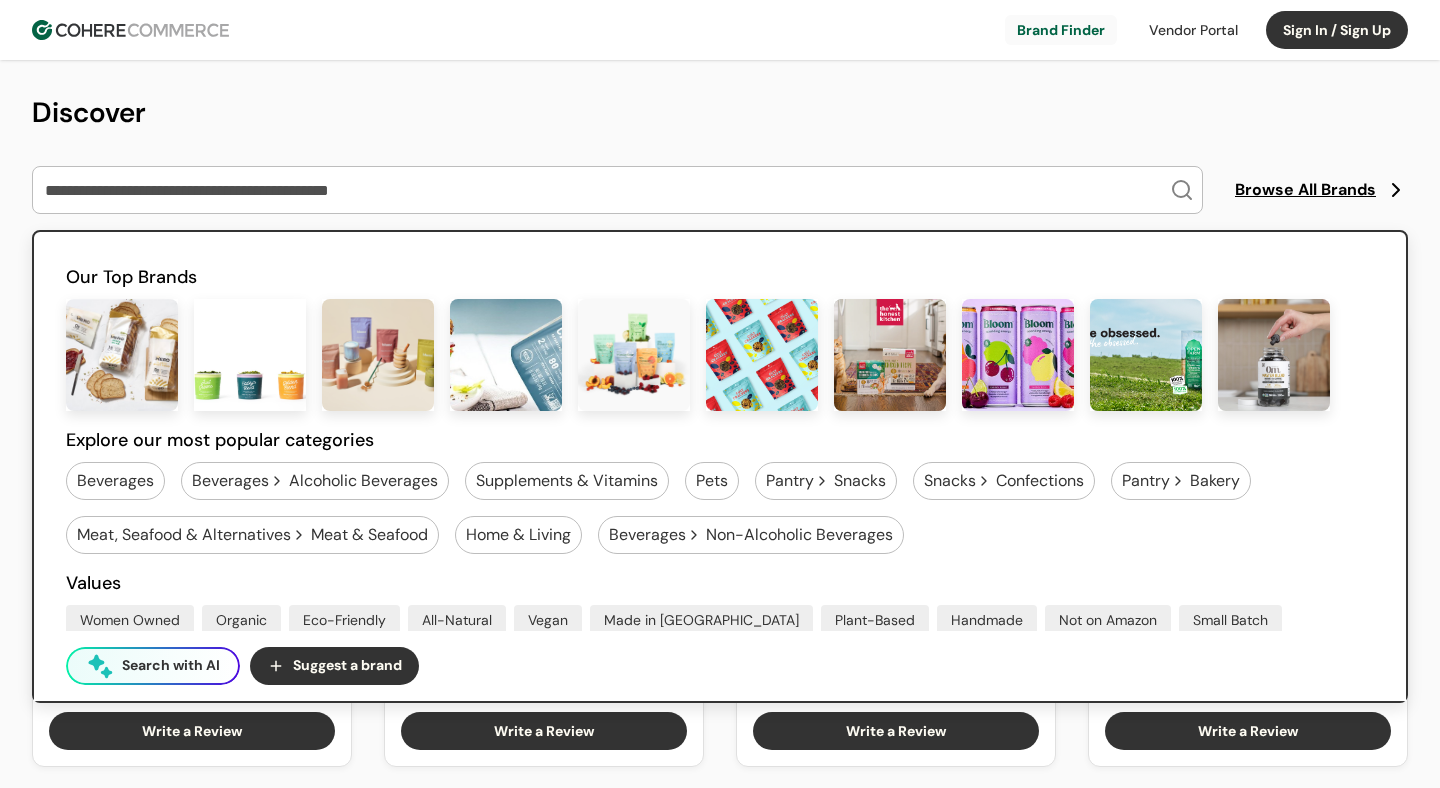 click on "Discover" at bounding box center (720, 113) 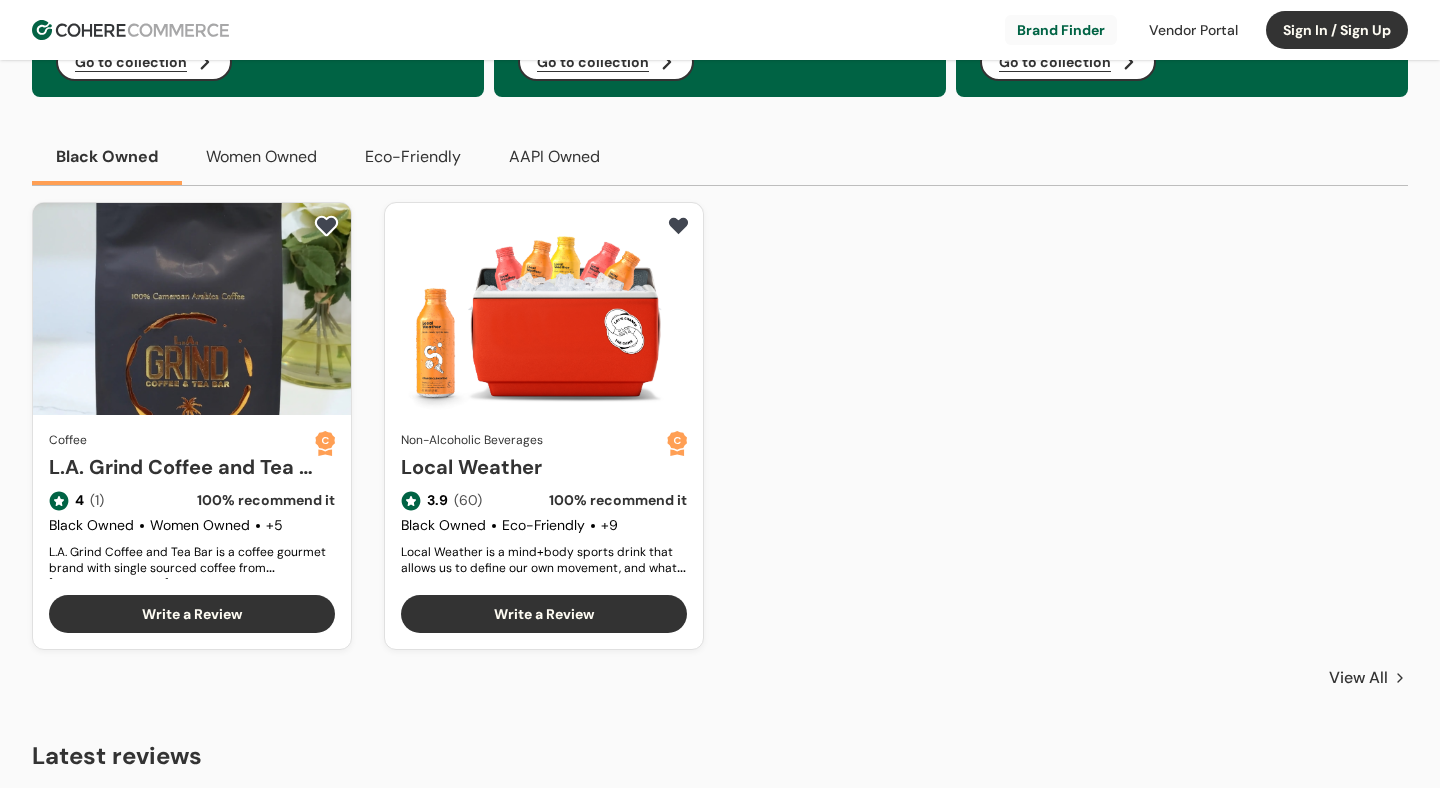 scroll, scrollTop: 393, scrollLeft: 0, axis: vertical 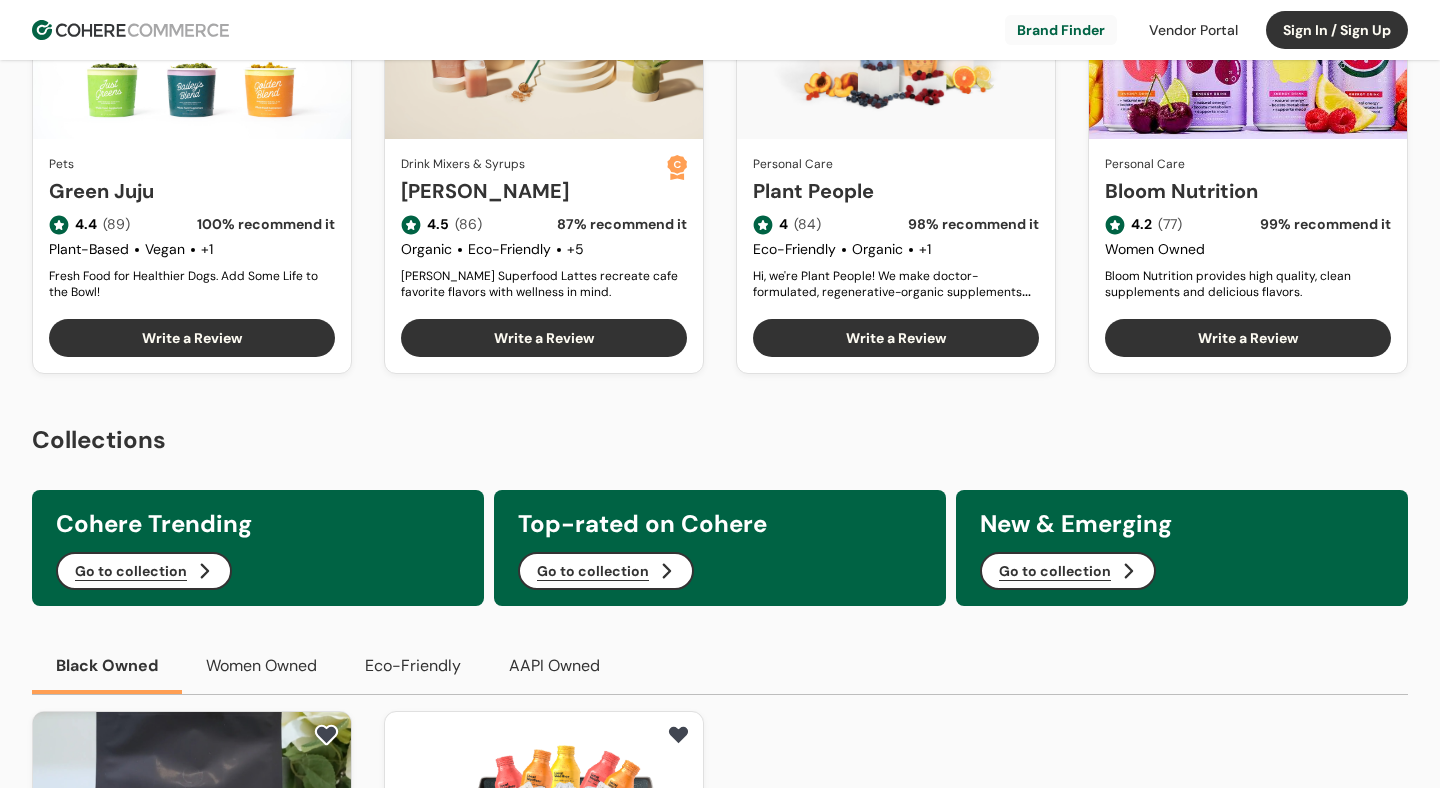 click on "Sign In / Sign Up" at bounding box center [1337, 30] 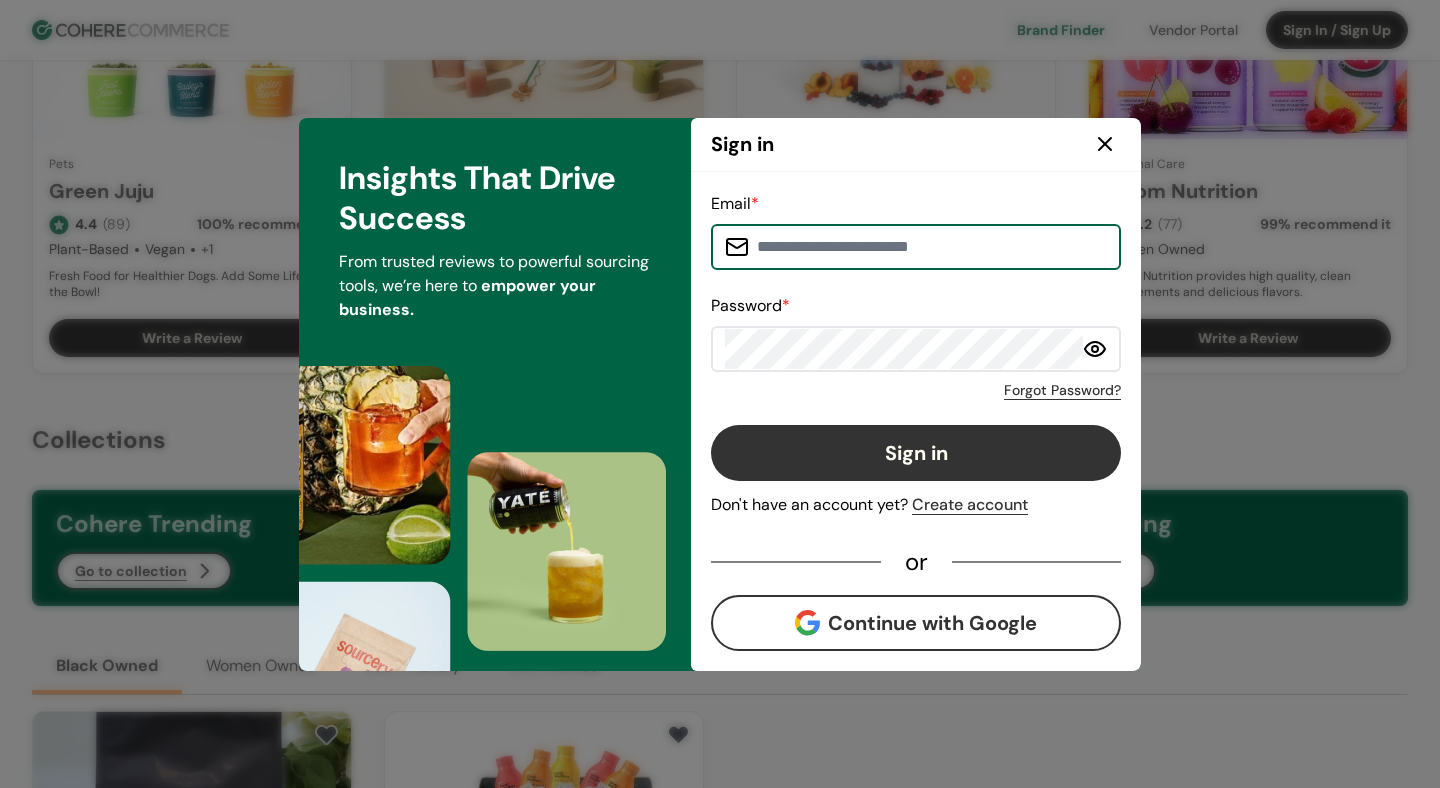 click on "Continue with Google" at bounding box center (916, 623) 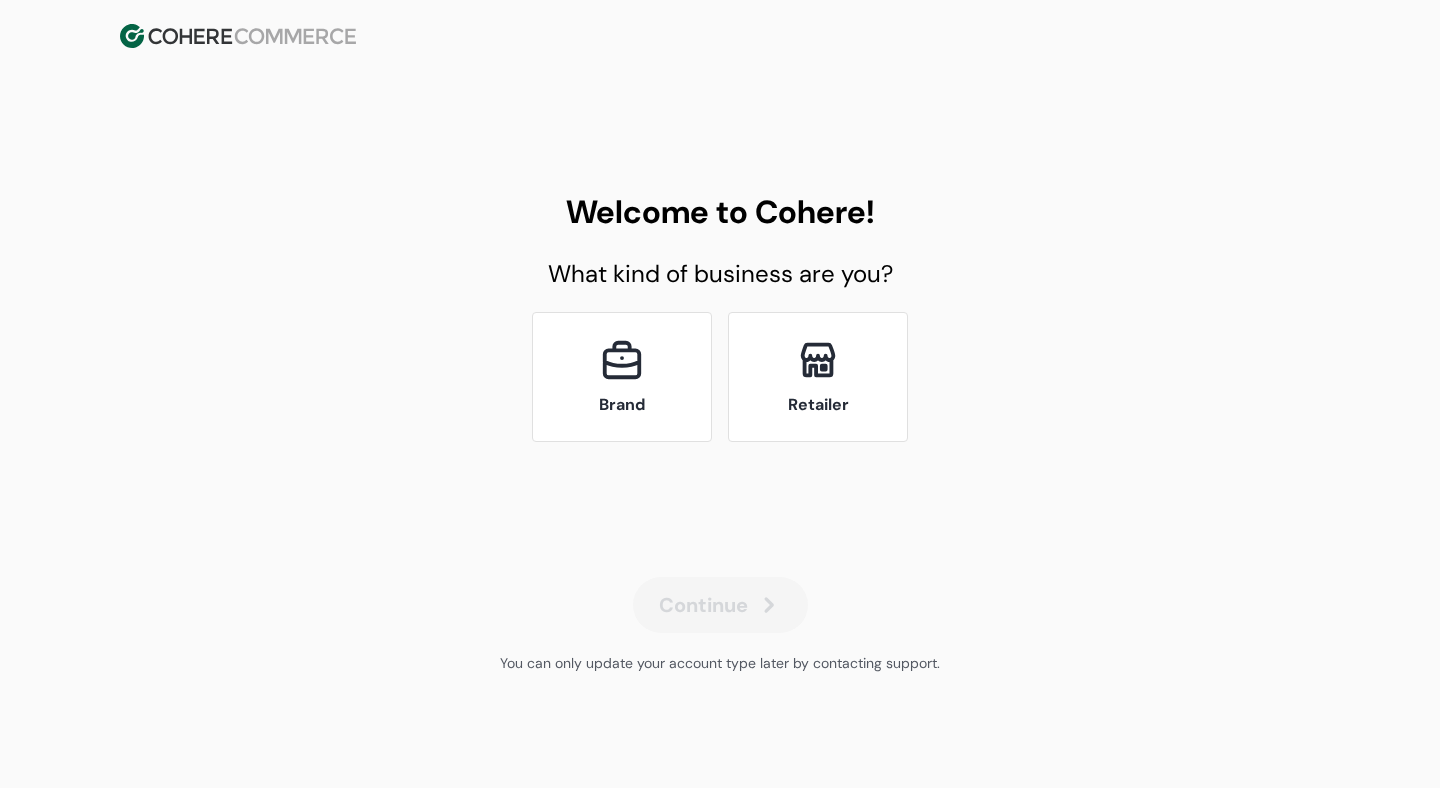 scroll, scrollTop: 0, scrollLeft: 0, axis: both 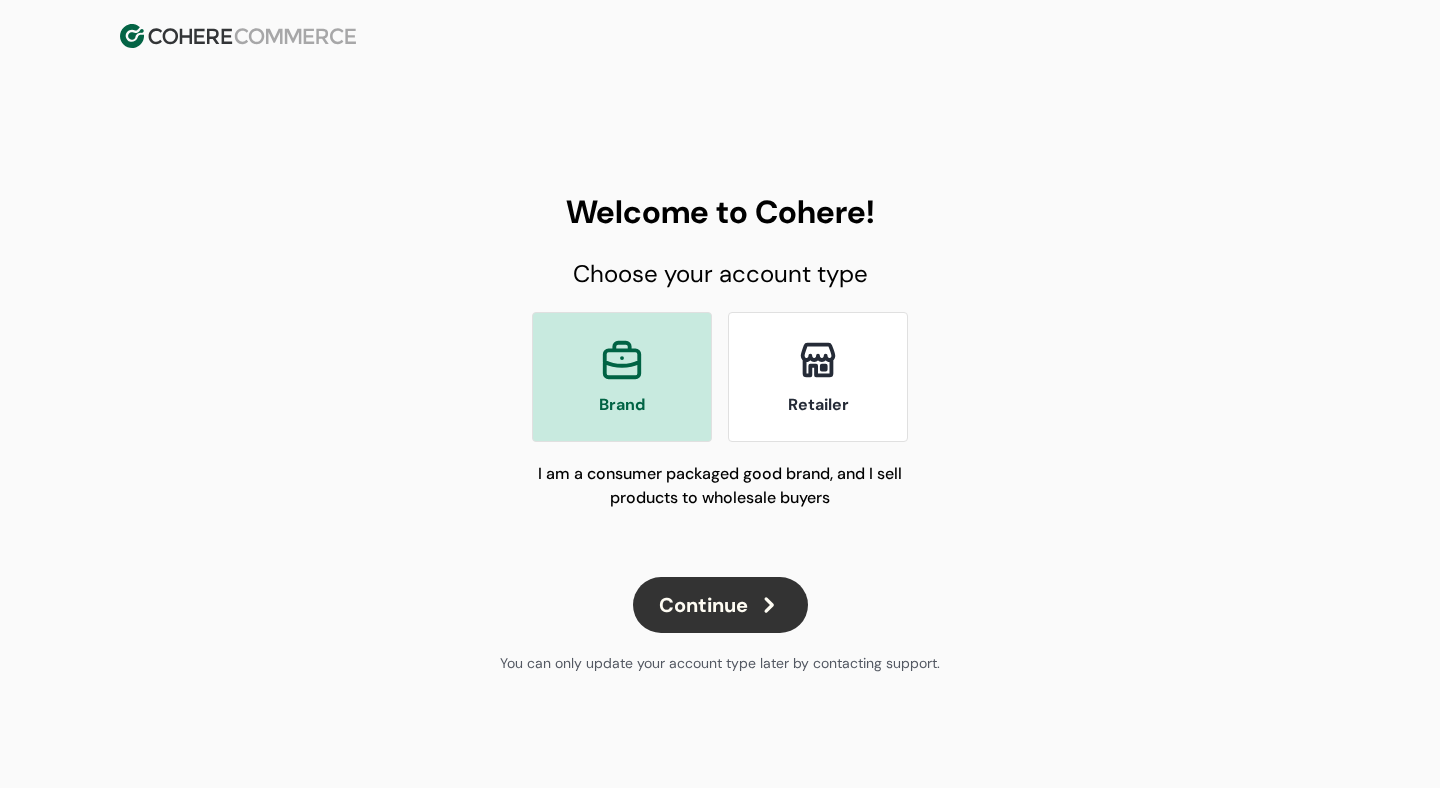 click at bounding box center [622, 360] 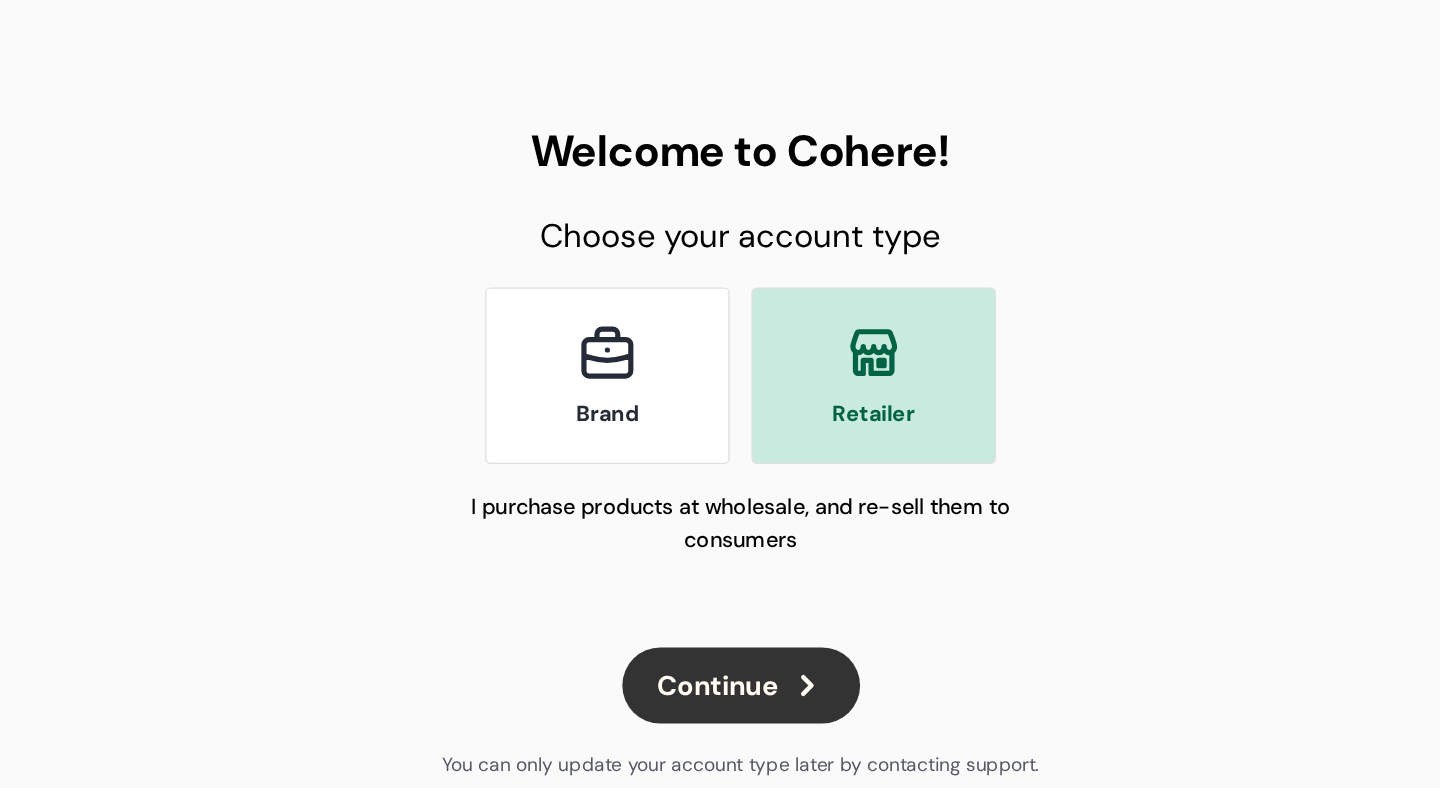 click on "Continue" at bounding box center (720, 605) 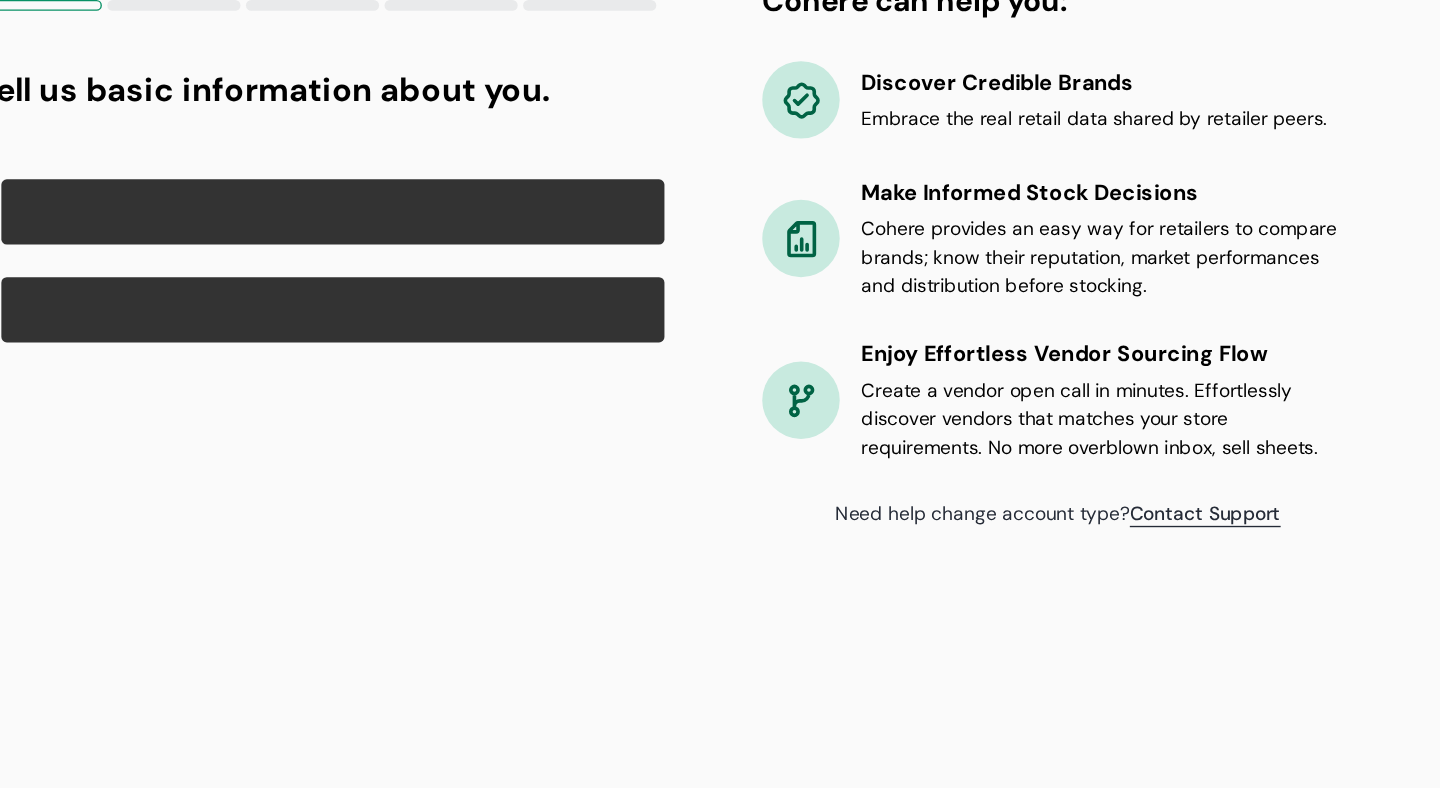click on "Cohere can help you: Discover Credible Brands Embrace the real retail data shared by retailer peers. Make Informed Stock Decisions Cohere provides an easy way for retailers to compare brands; know their reputation, market performances and distribution before stocking. Enjoy Effortless Vendor Sourcing Flow Create a vendor open call in minutes. Effortlessly discover vendors that matches your store requirements. No more overblown inbox, sell sheets. Need help change account type?  Contact Support" at bounding box center [1020, 431] 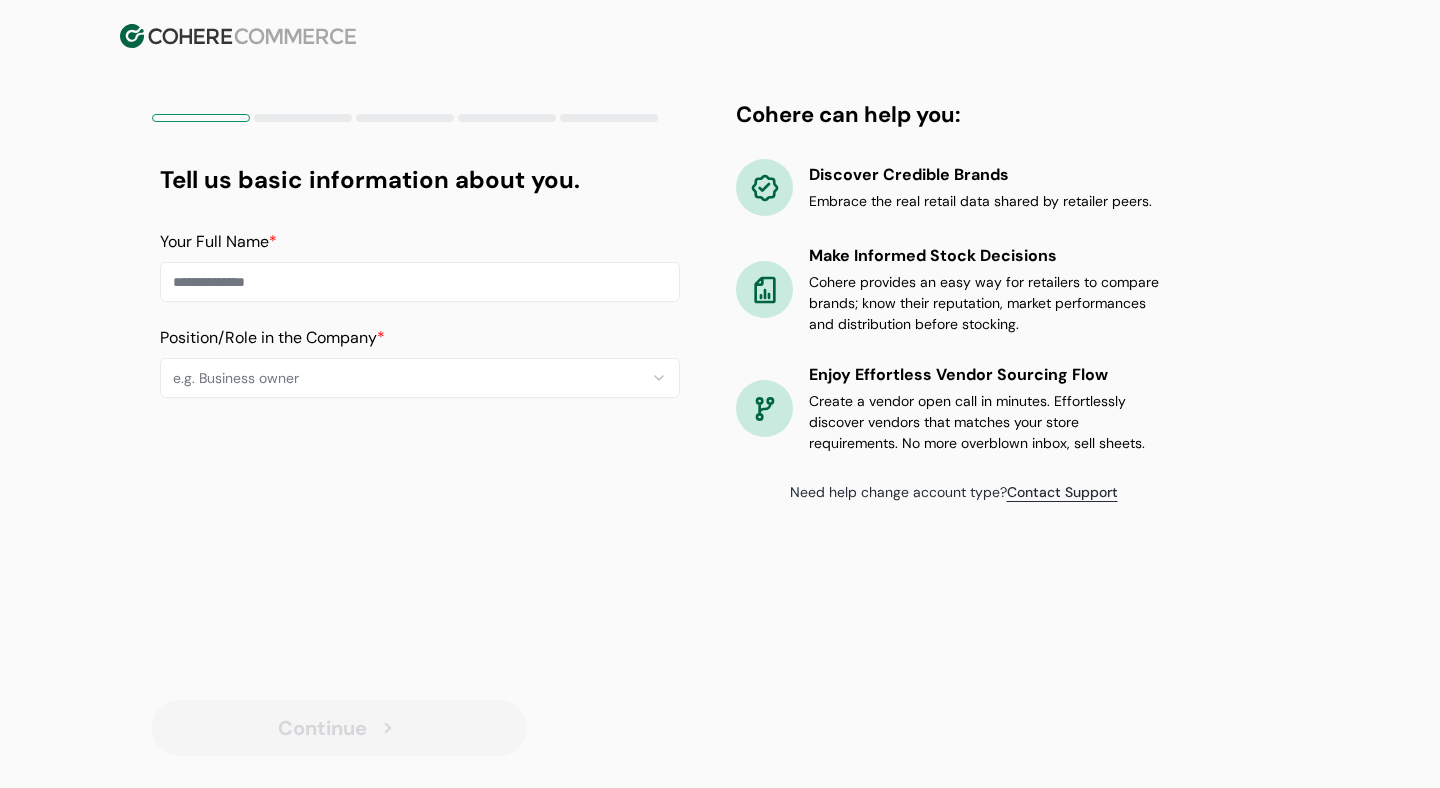 click on "**********" at bounding box center (720, 394) 